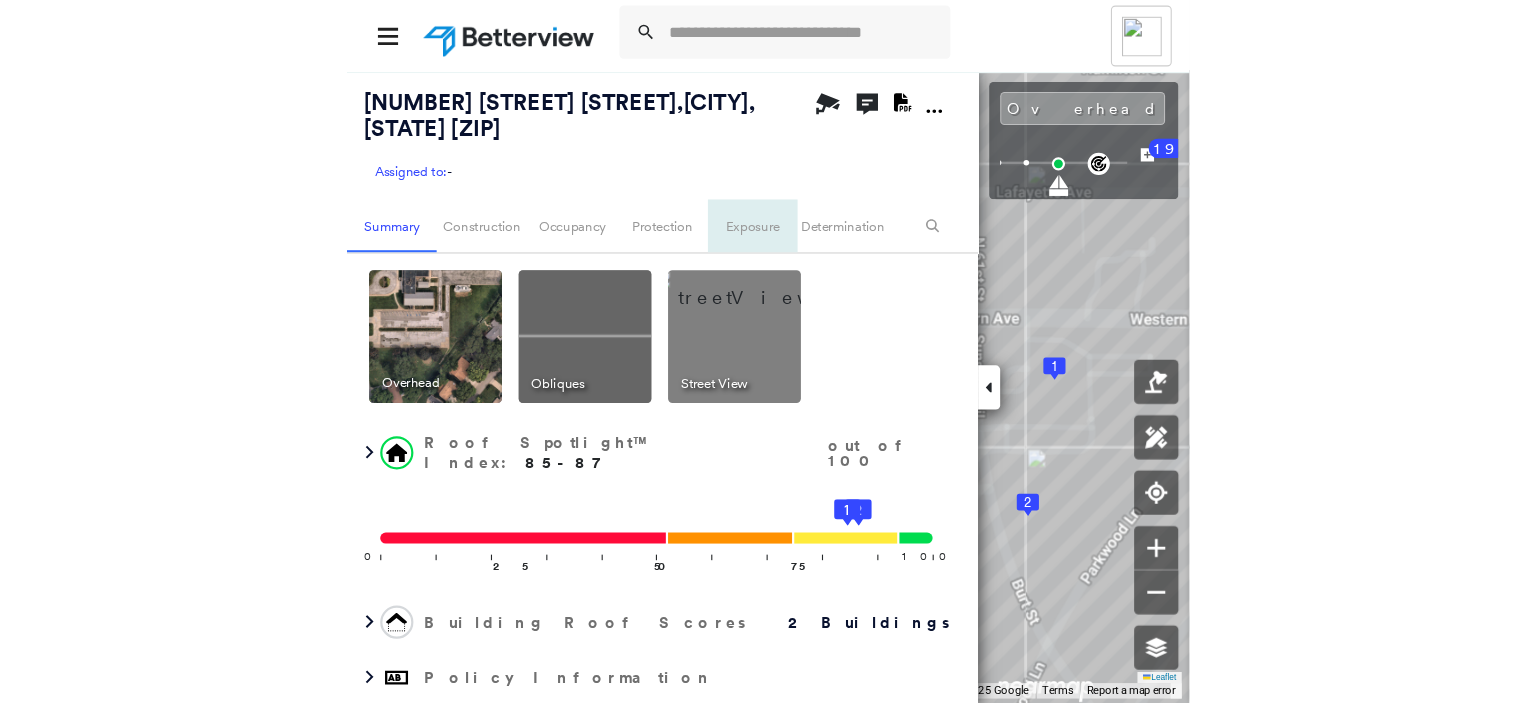 scroll, scrollTop: 0, scrollLeft: 0, axis: both 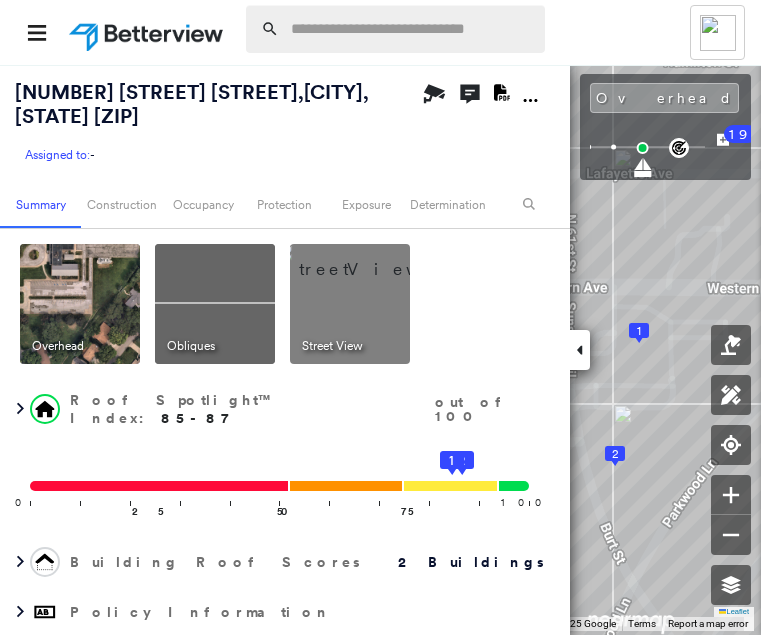 click at bounding box center [412, 29] 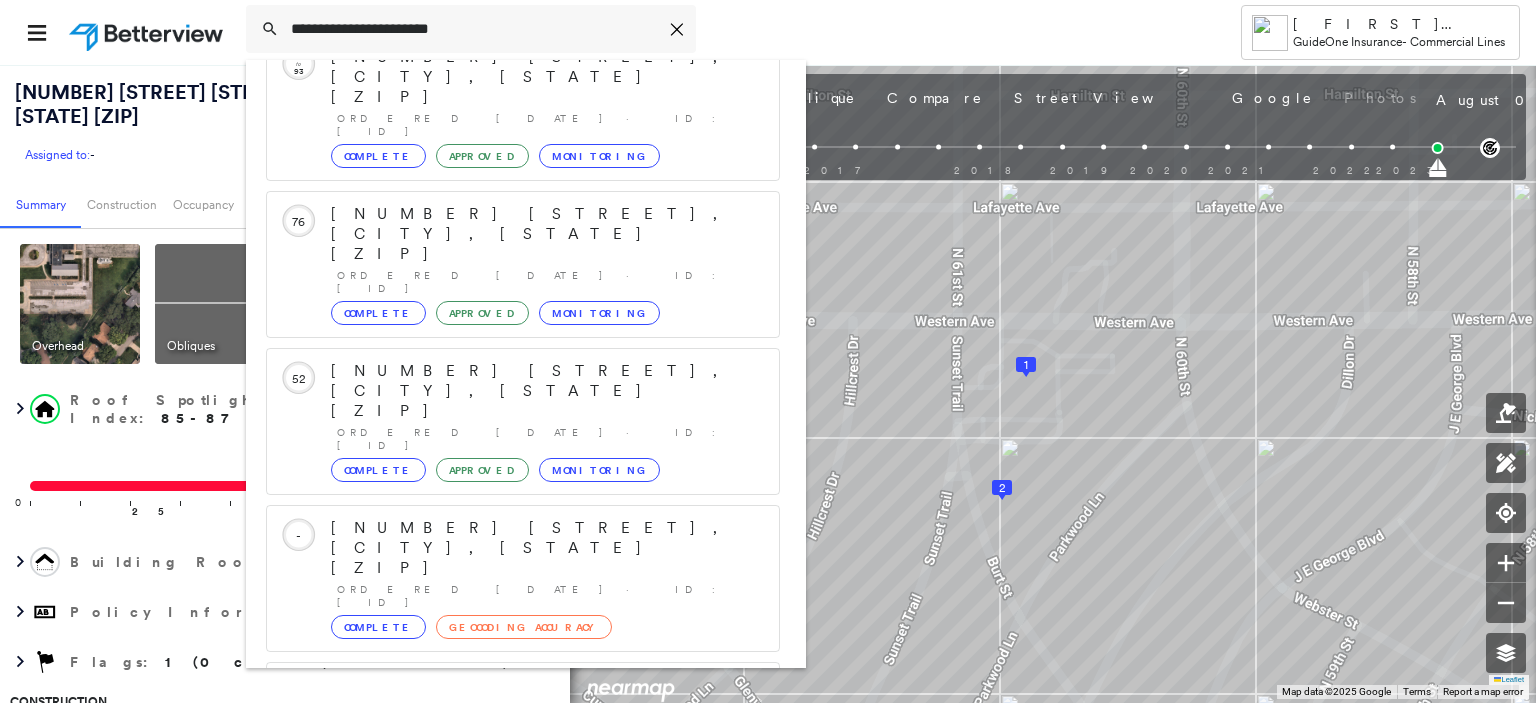 click on "Show  5  more existing properties" at bounding box center (524, 852) 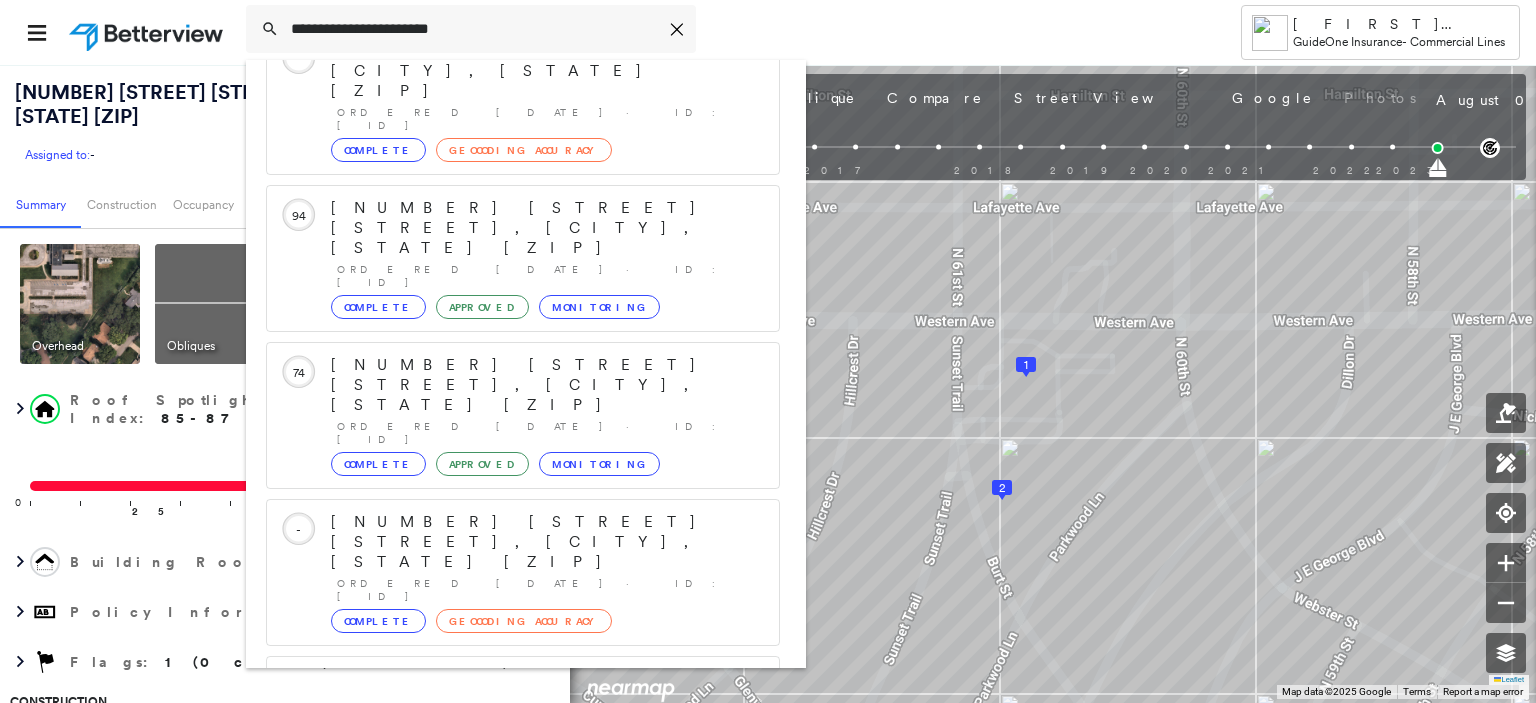 click on "Show  5  more existing properties" at bounding box center [524, 1160] 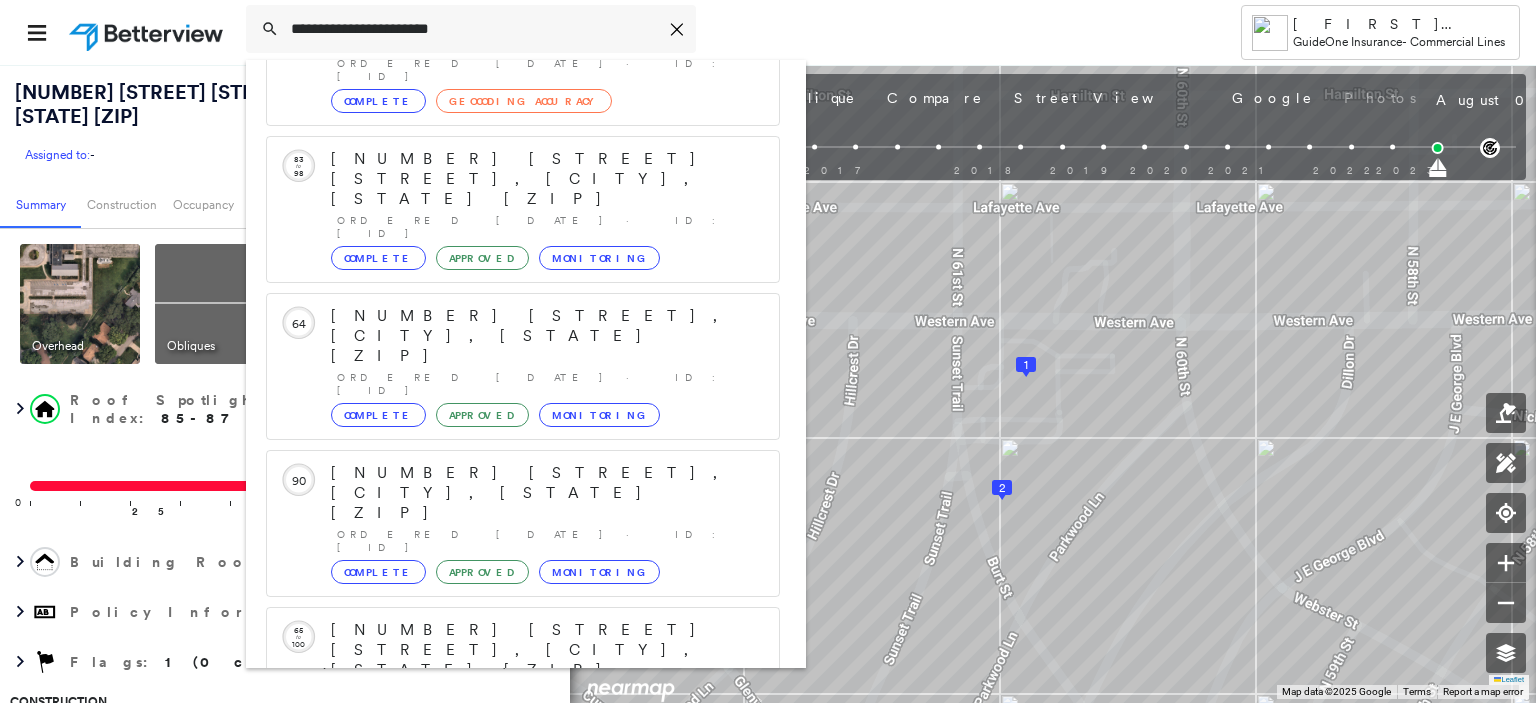 click on "Show  5  more existing properties" at bounding box center (524, 1425) 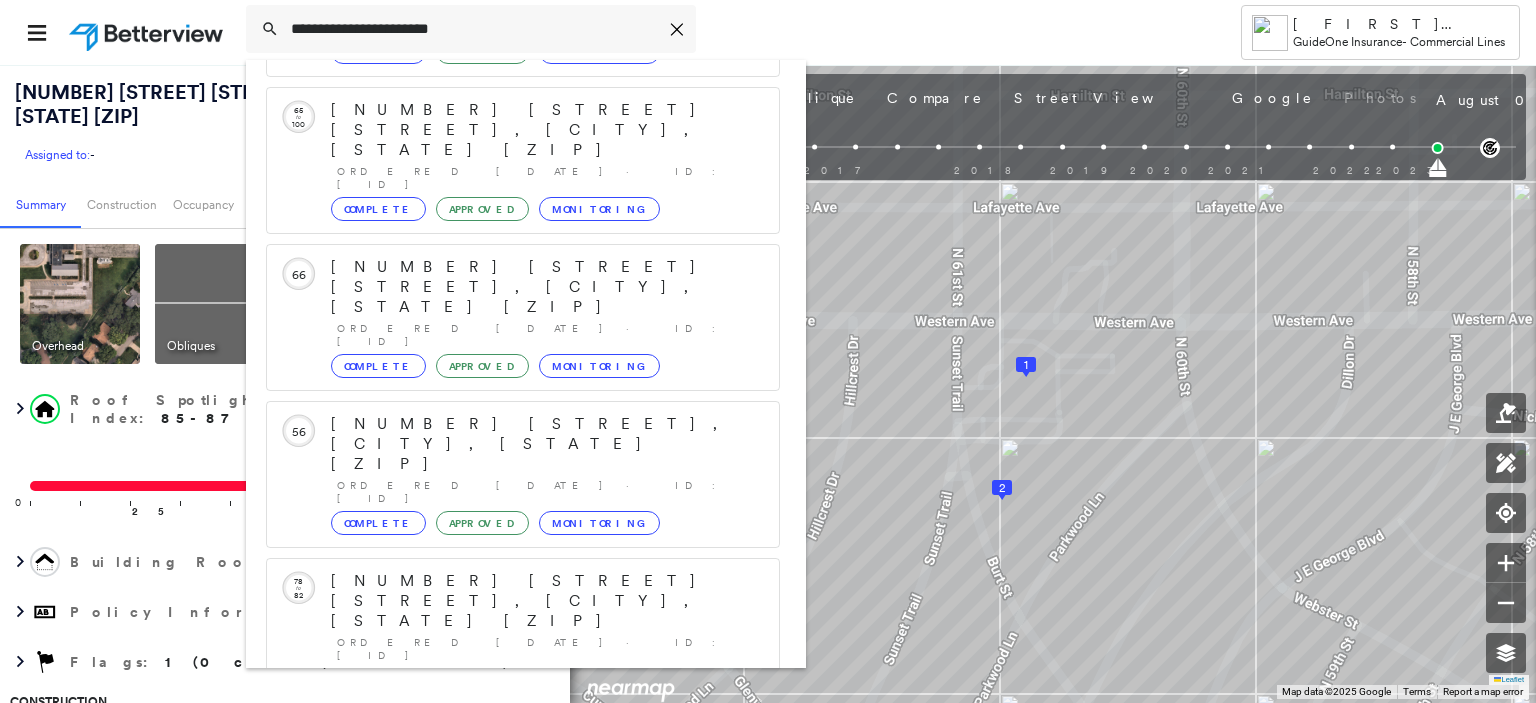 click on "Show  5  more existing properties" at bounding box center [524, 1690] 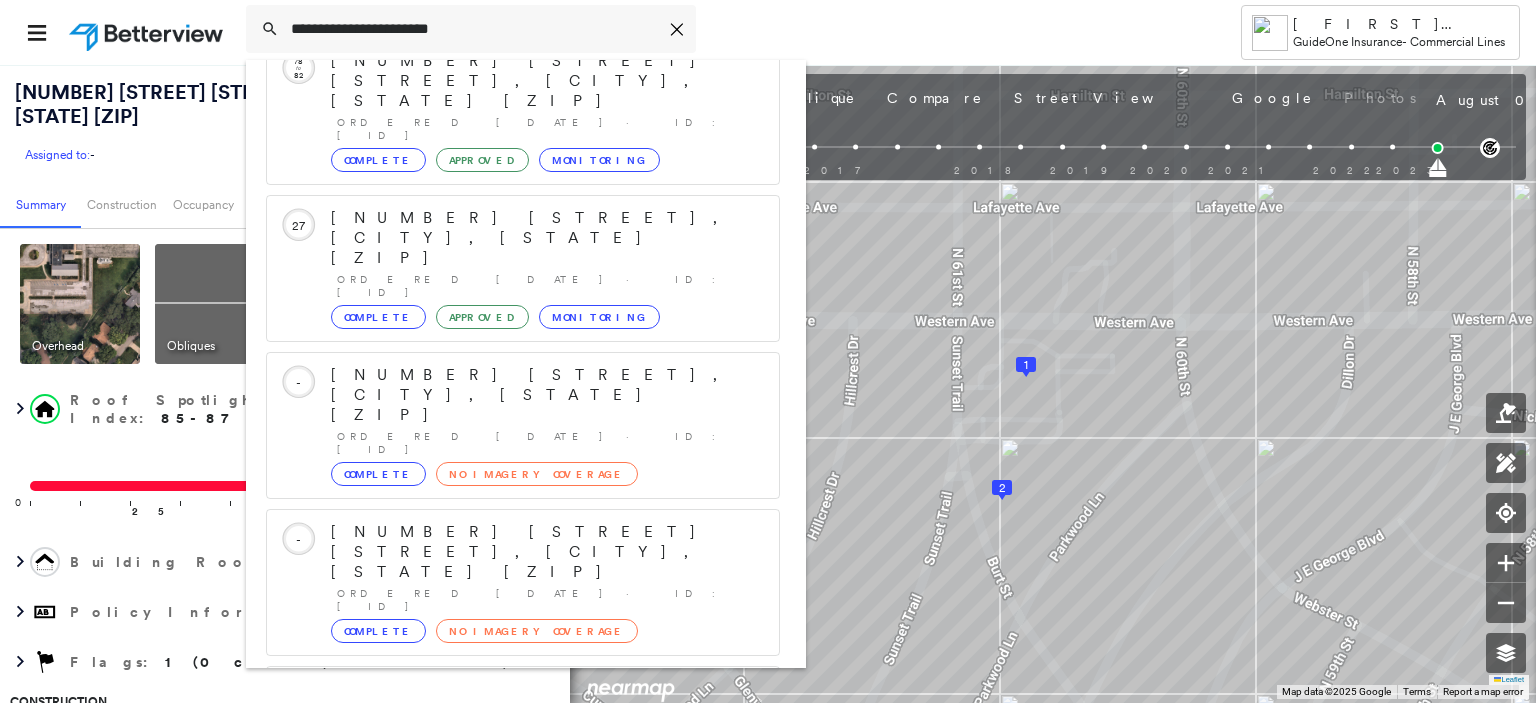 click on "Show  5  more existing properties" at bounding box center [524, 1955] 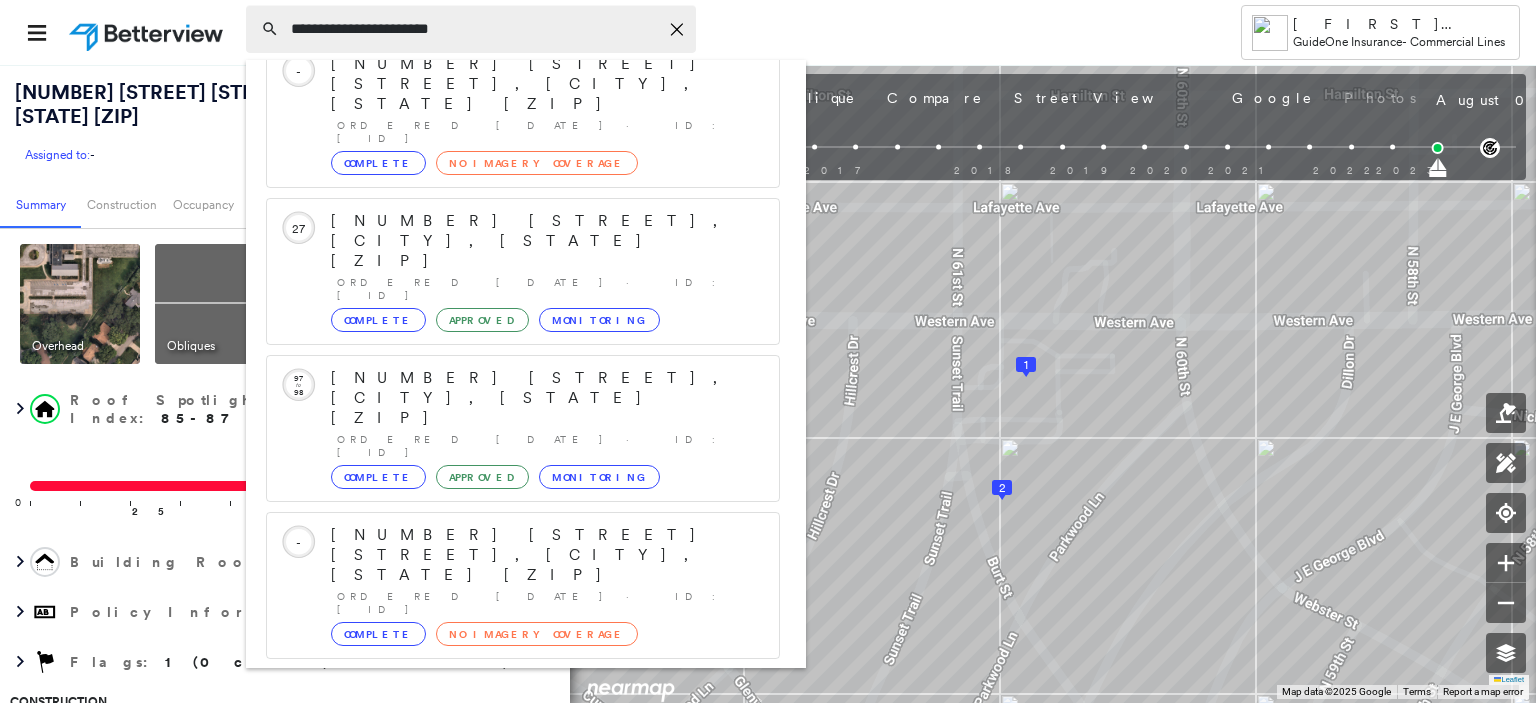 click on "**********" at bounding box center (474, 29) 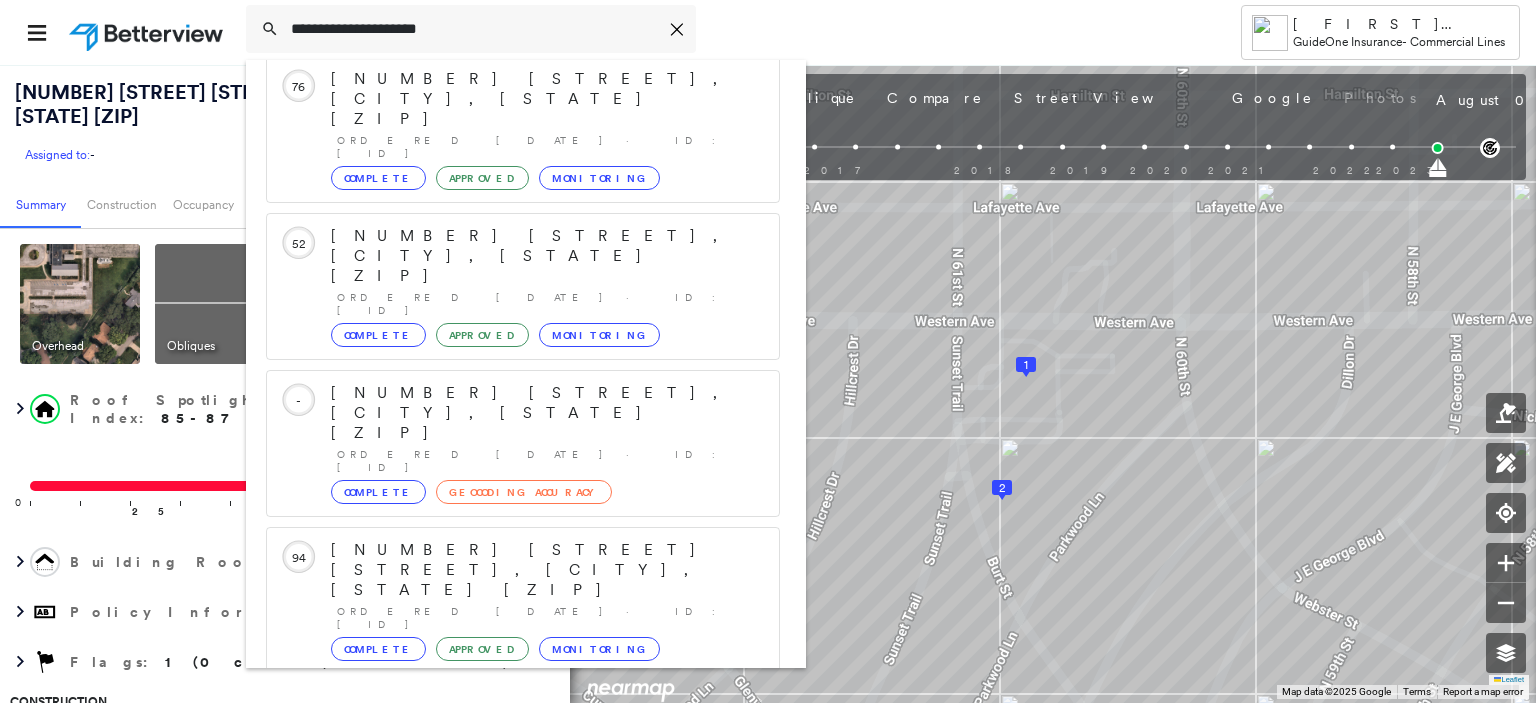 scroll, scrollTop: 128, scrollLeft: 0, axis: vertical 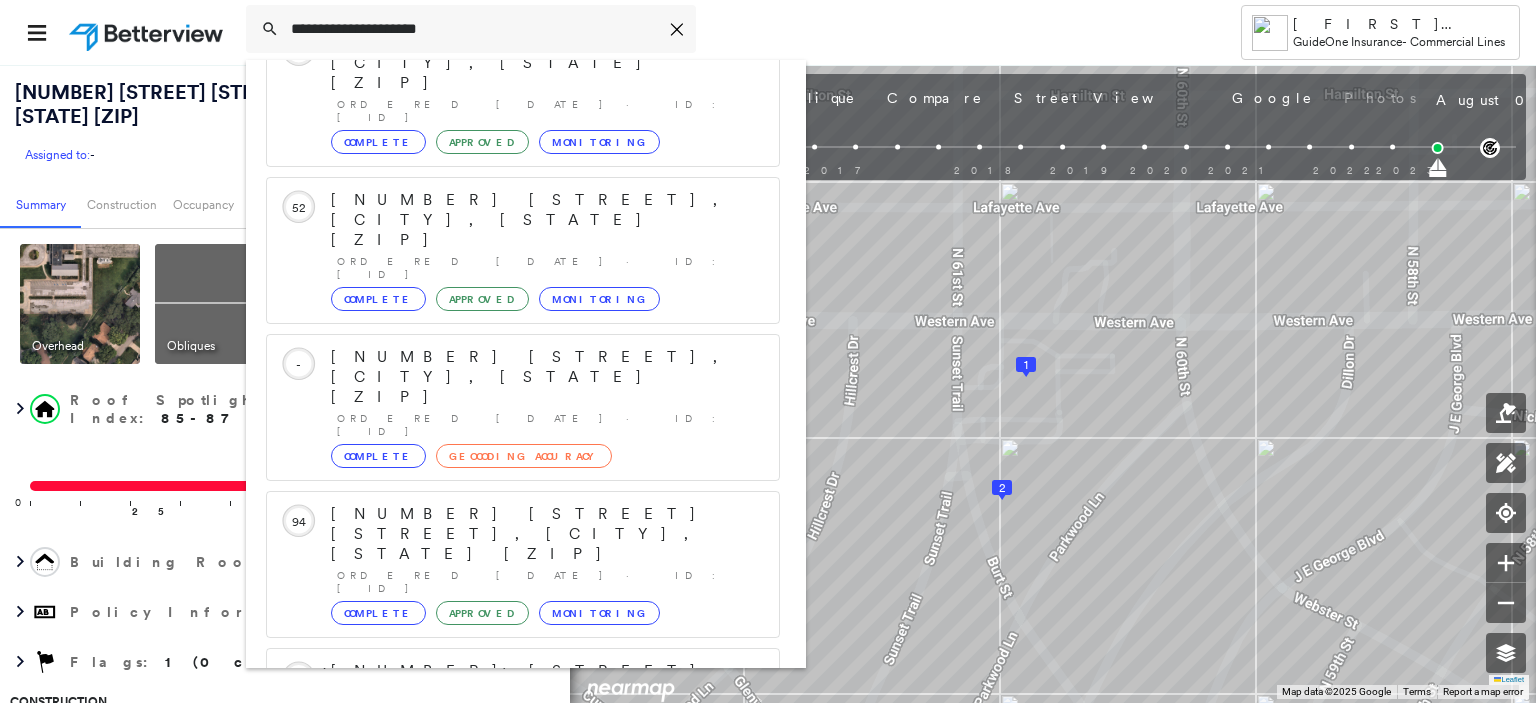 click on "Show  5  more existing properties" at bounding box center [524, 838] 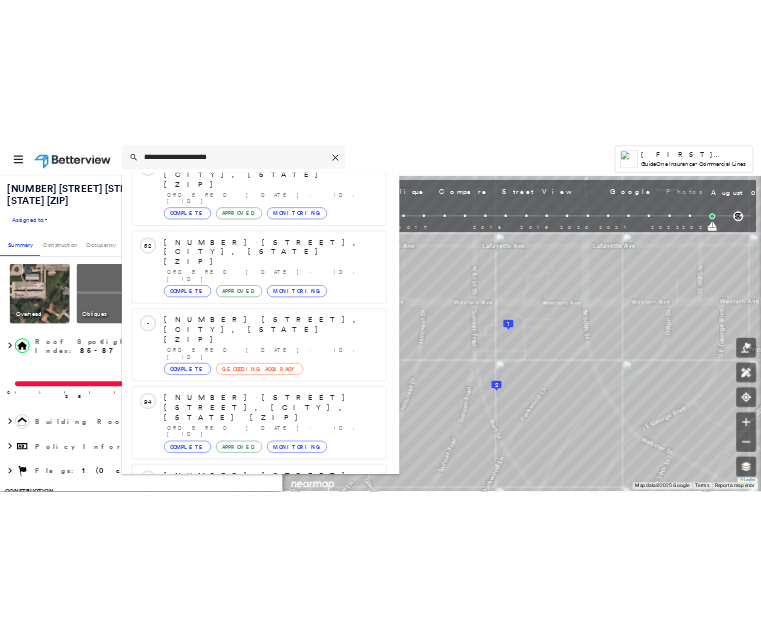 scroll, scrollTop: 591, scrollLeft: 0, axis: vertical 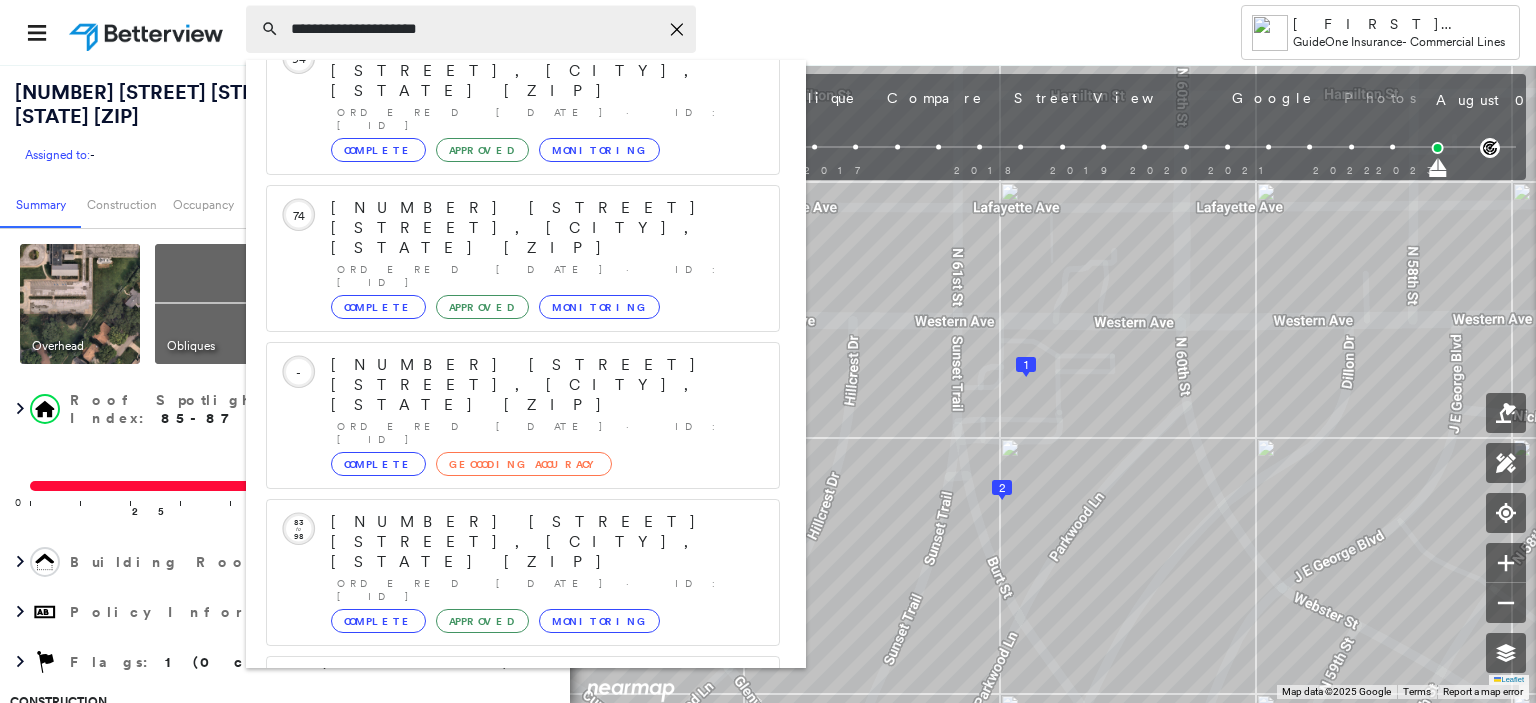 click on "**********" at bounding box center (474, 29) 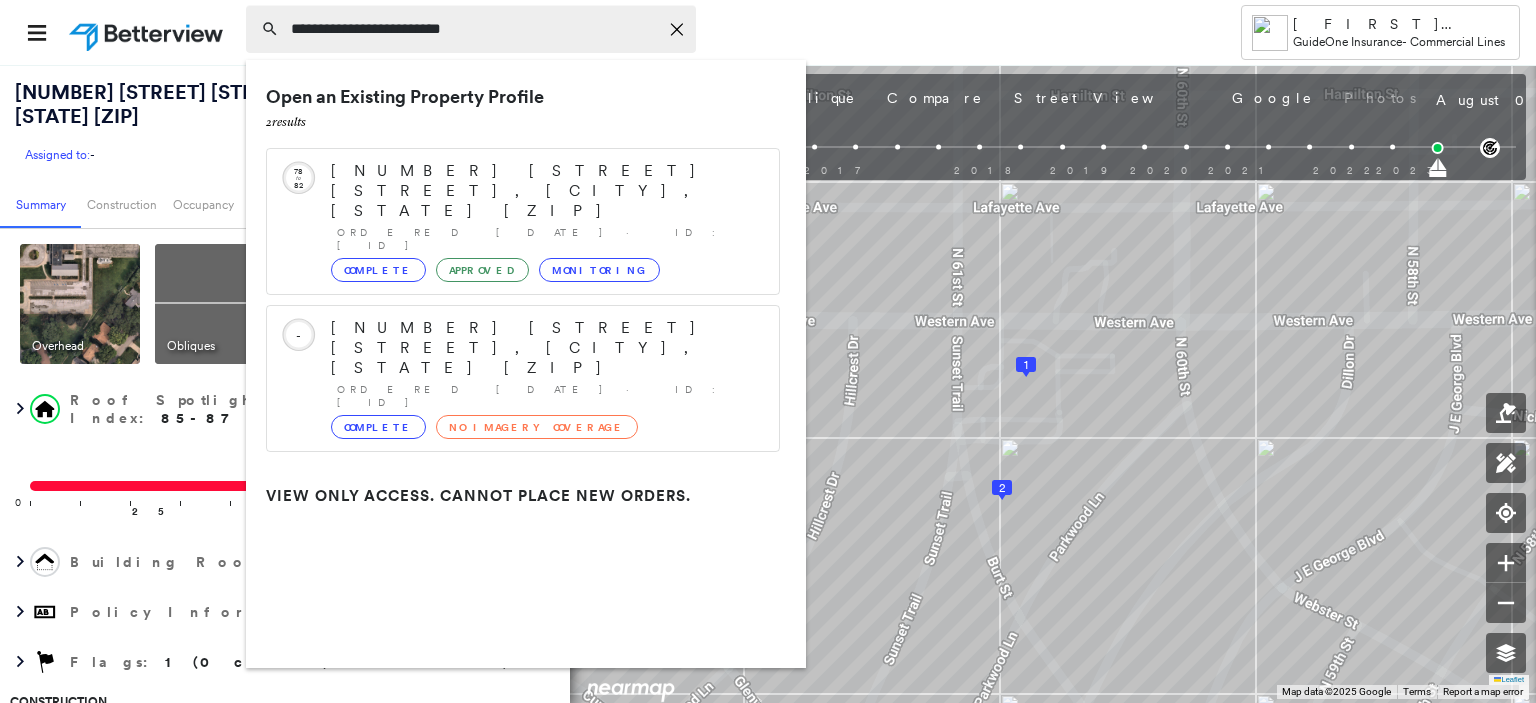 click on "**********" at bounding box center [474, 29] 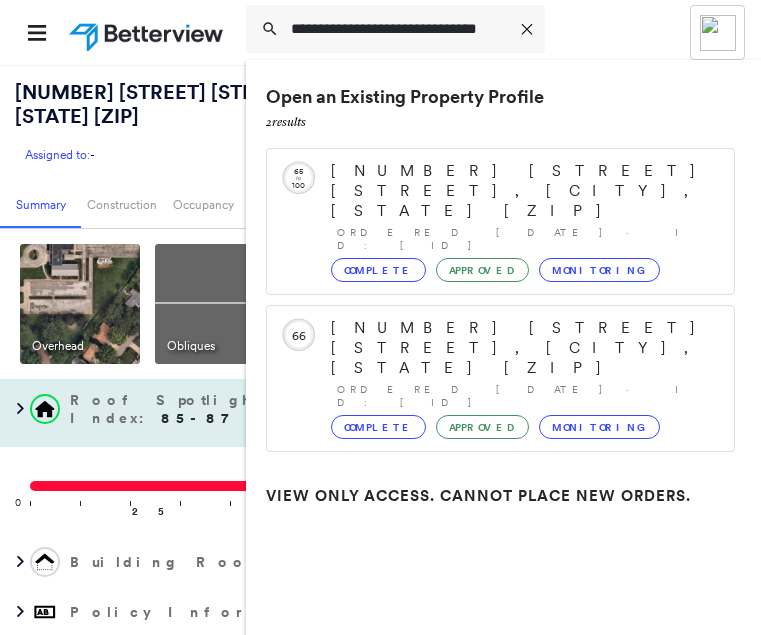 type on "**********" 